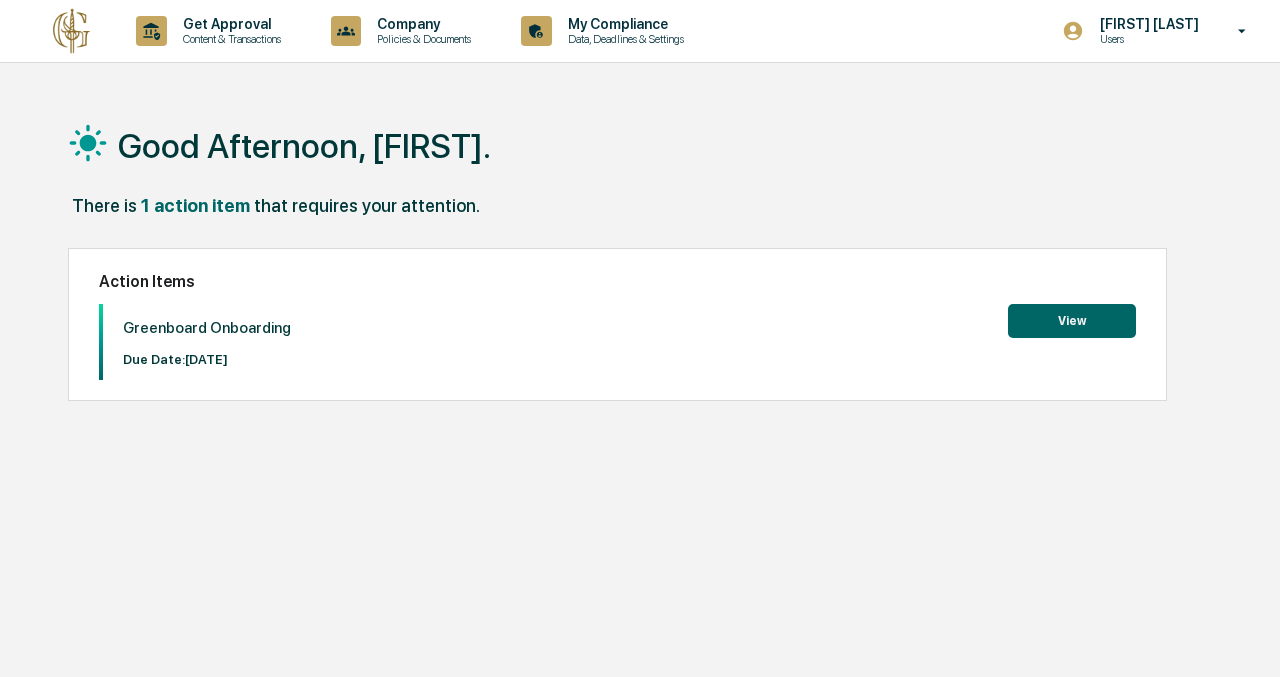 scroll, scrollTop: 0, scrollLeft: 0, axis: both 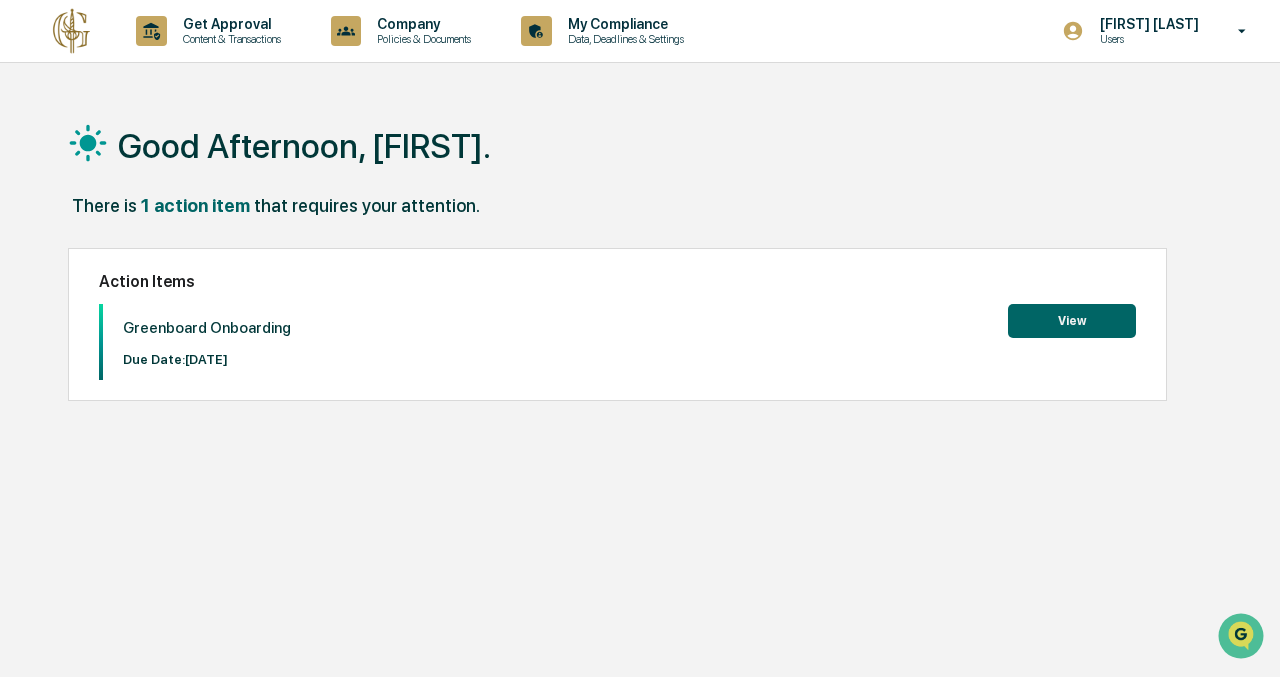 click on "View" at bounding box center (1072, 321) 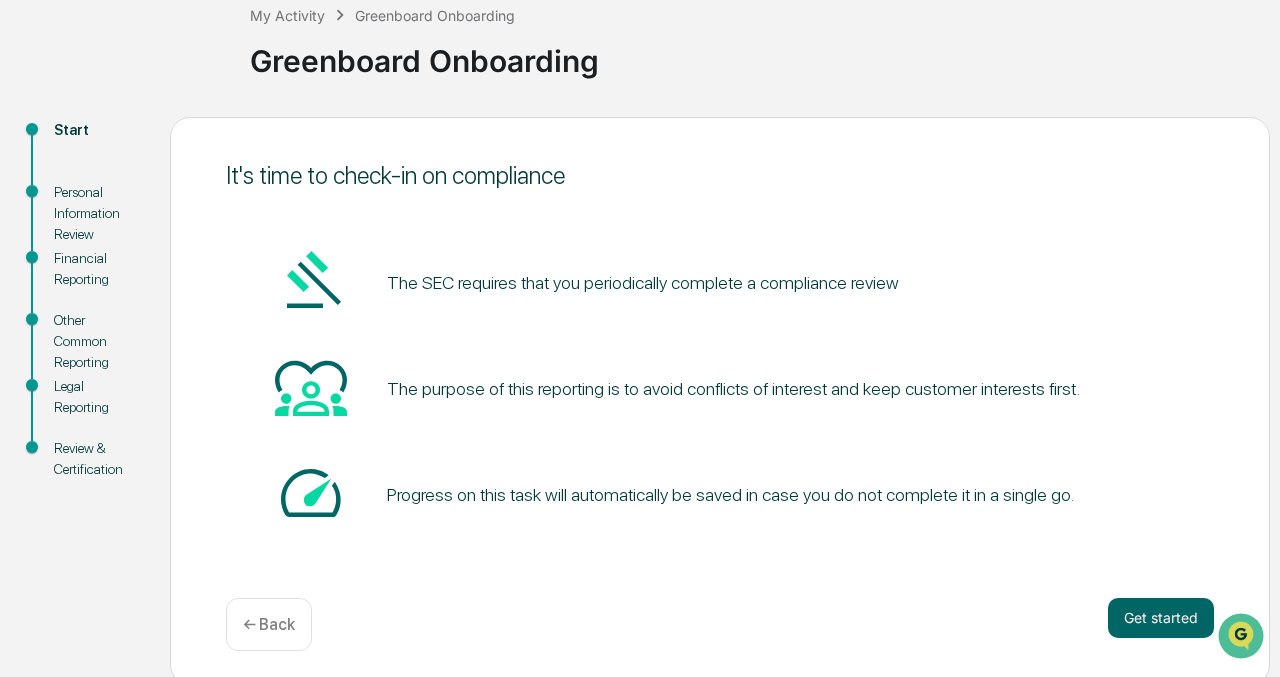 scroll, scrollTop: 129, scrollLeft: 0, axis: vertical 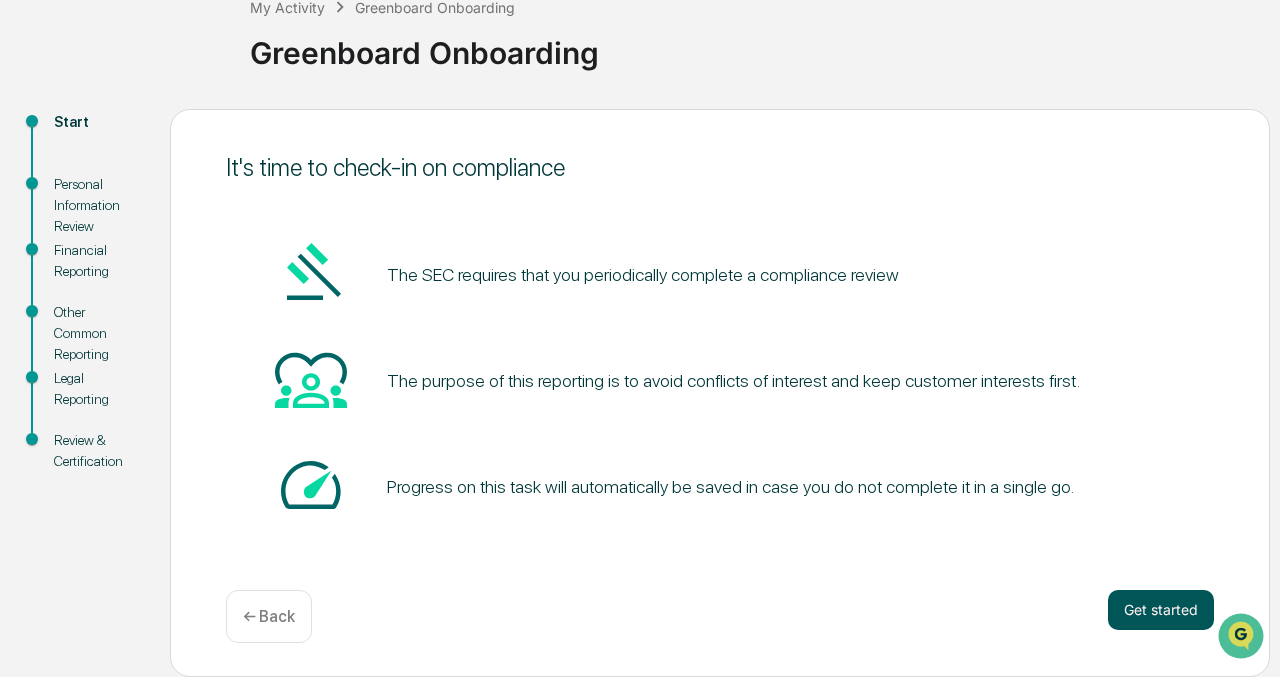 click on "Get started" at bounding box center (1161, 610) 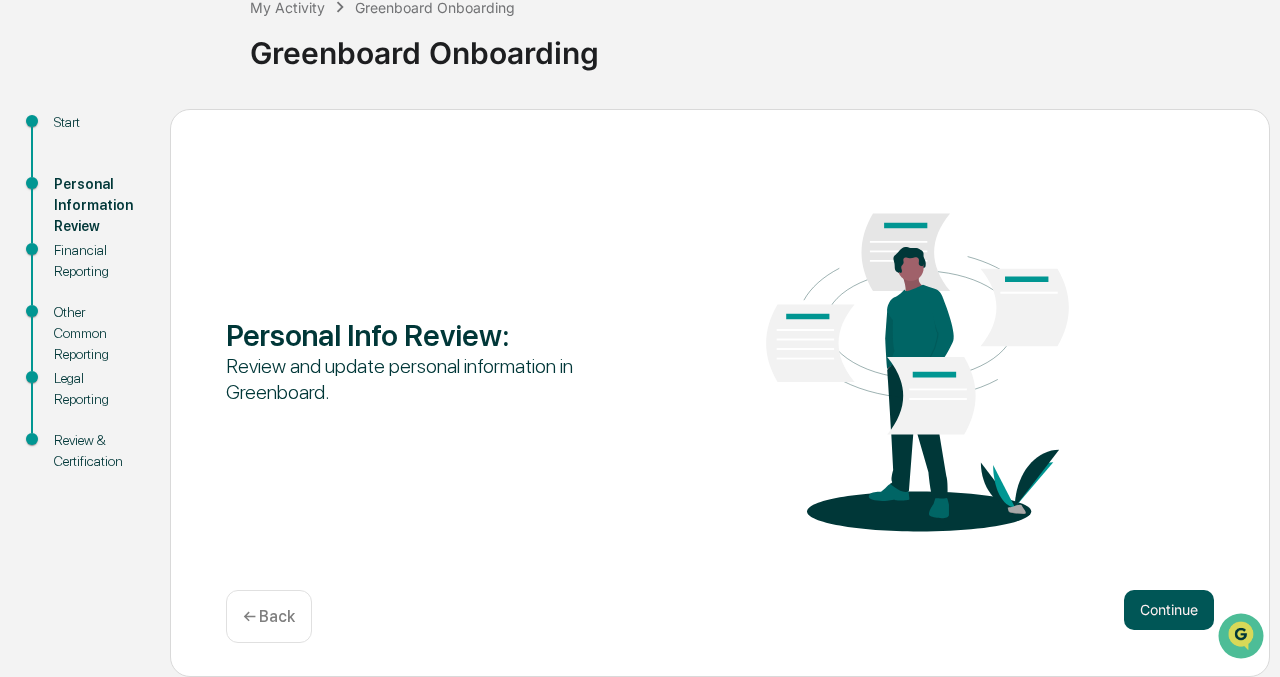 click on "Continue" at bounding box center (1169, 610) 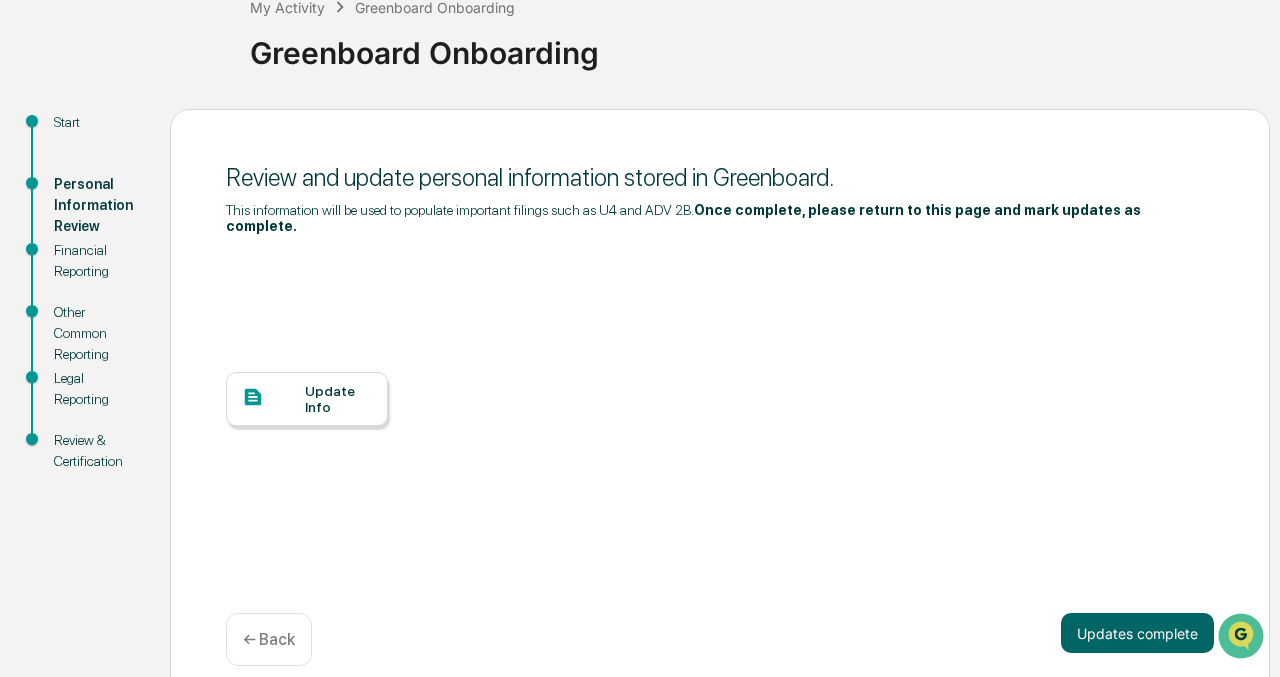 click on "Update Info" at bounding box center [338, 399] 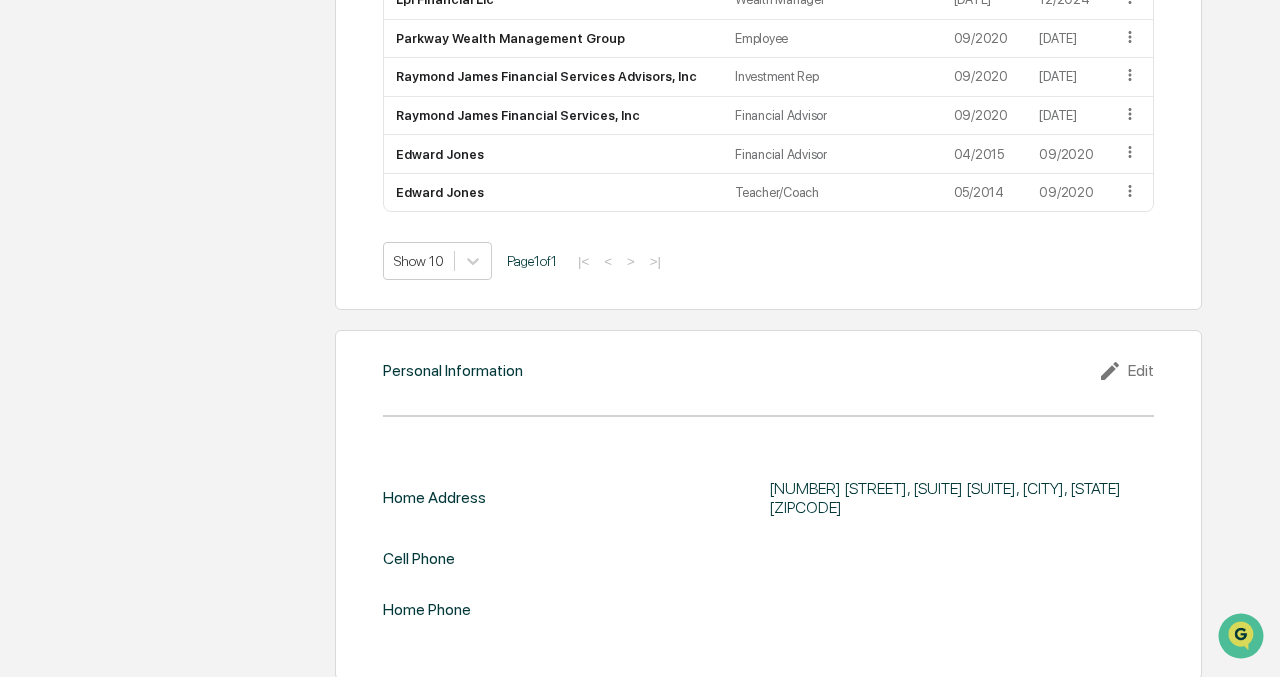 scroll, scrollTop: 1844, scrollLeft: 0, axis: vertical 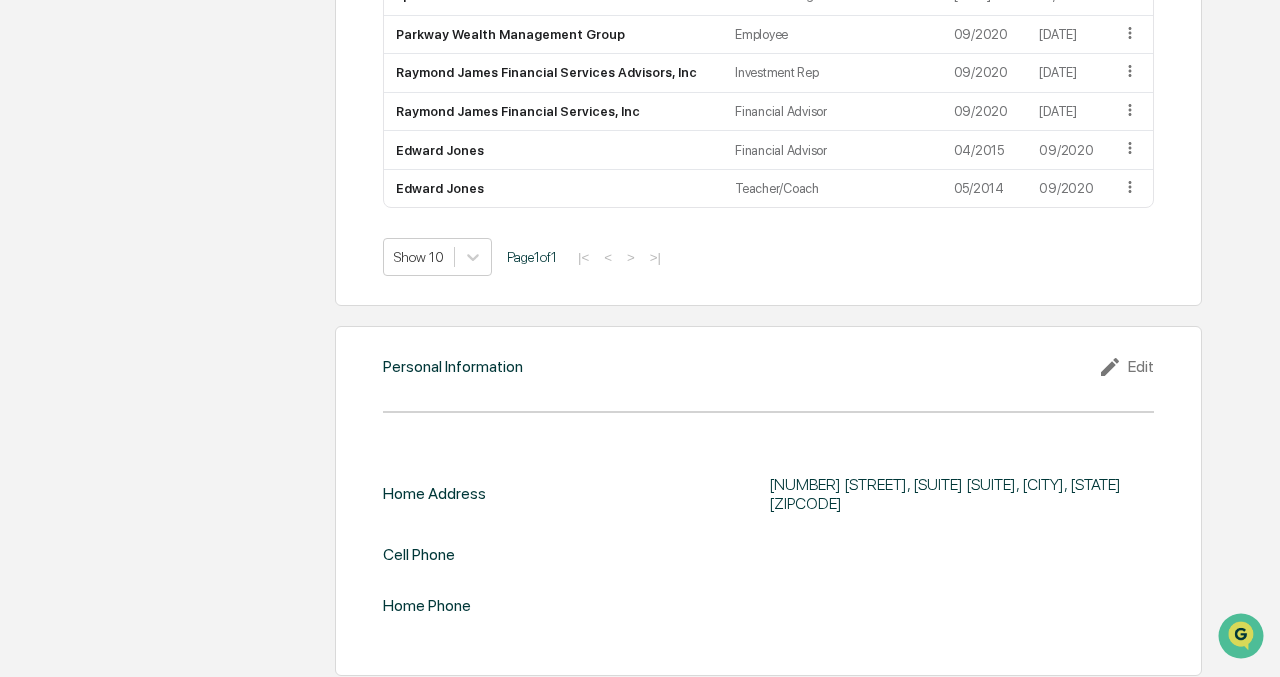 click 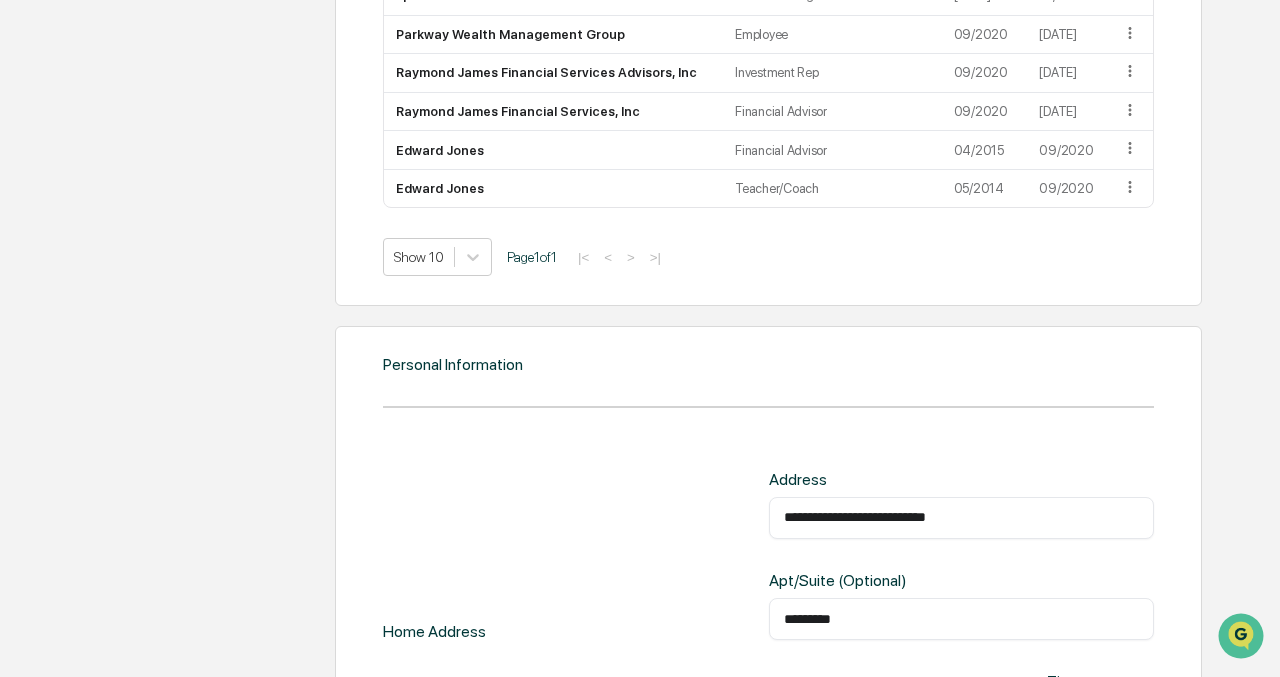 click on "**********" at bounding box center [962, 518] 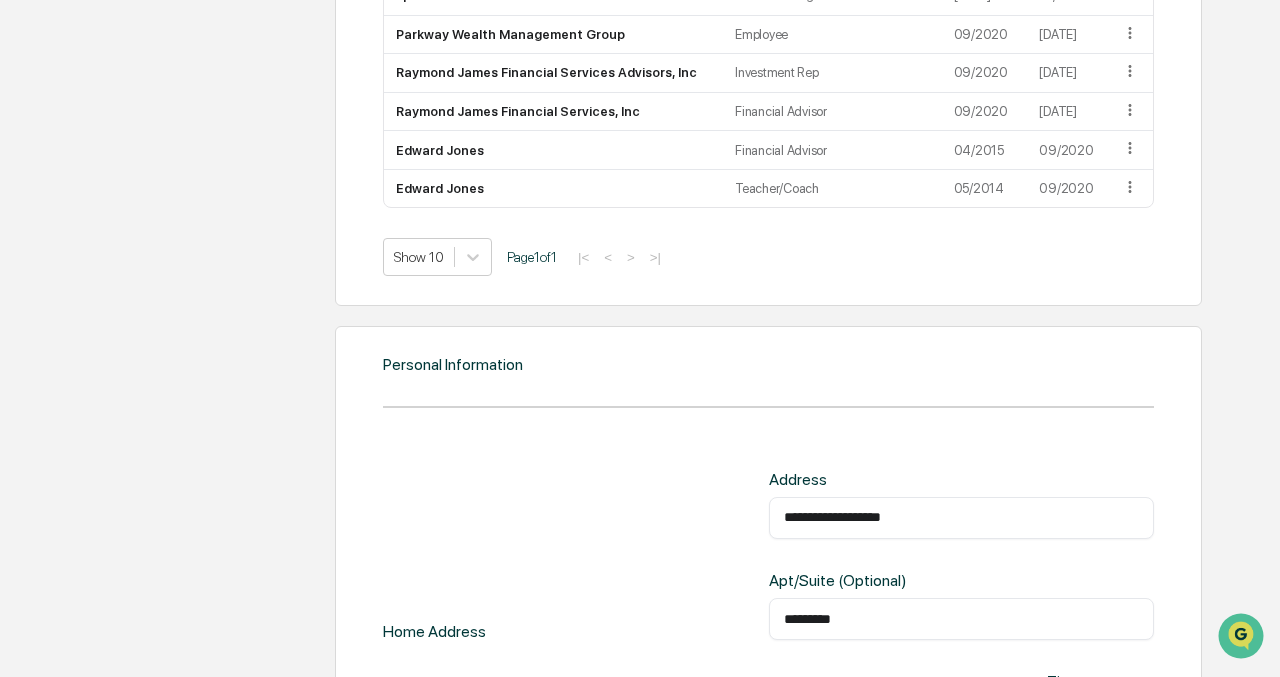 type on "**********" 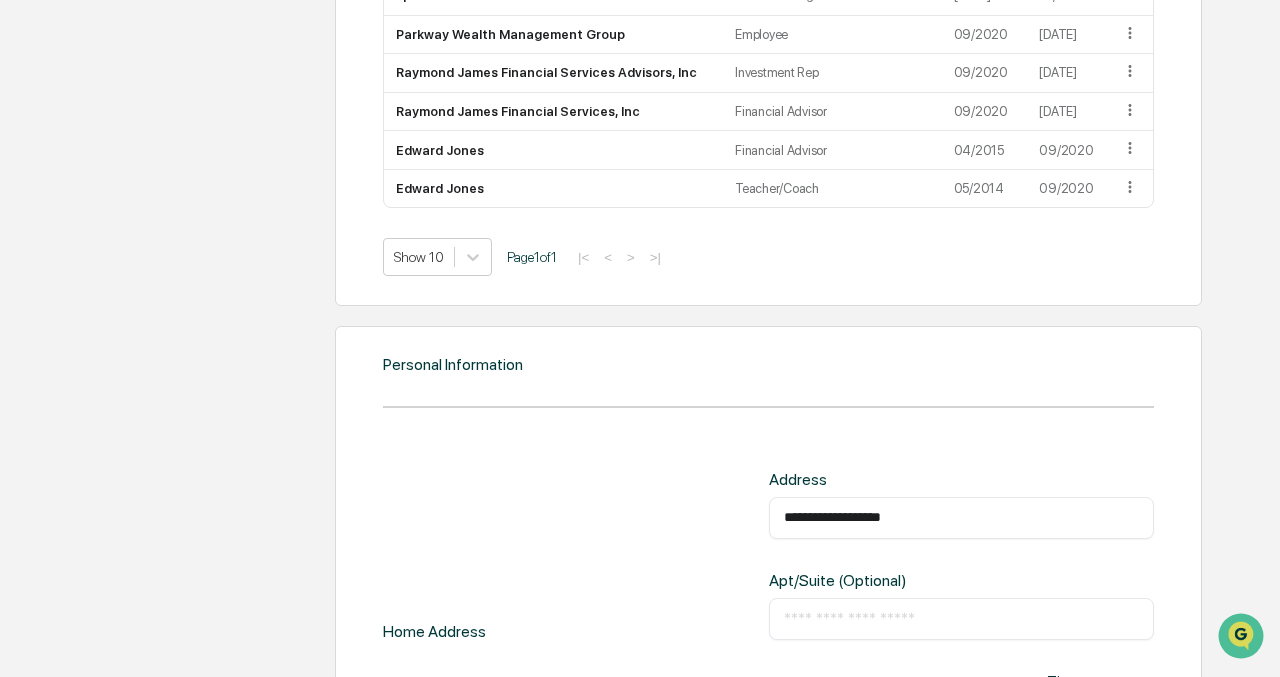 type 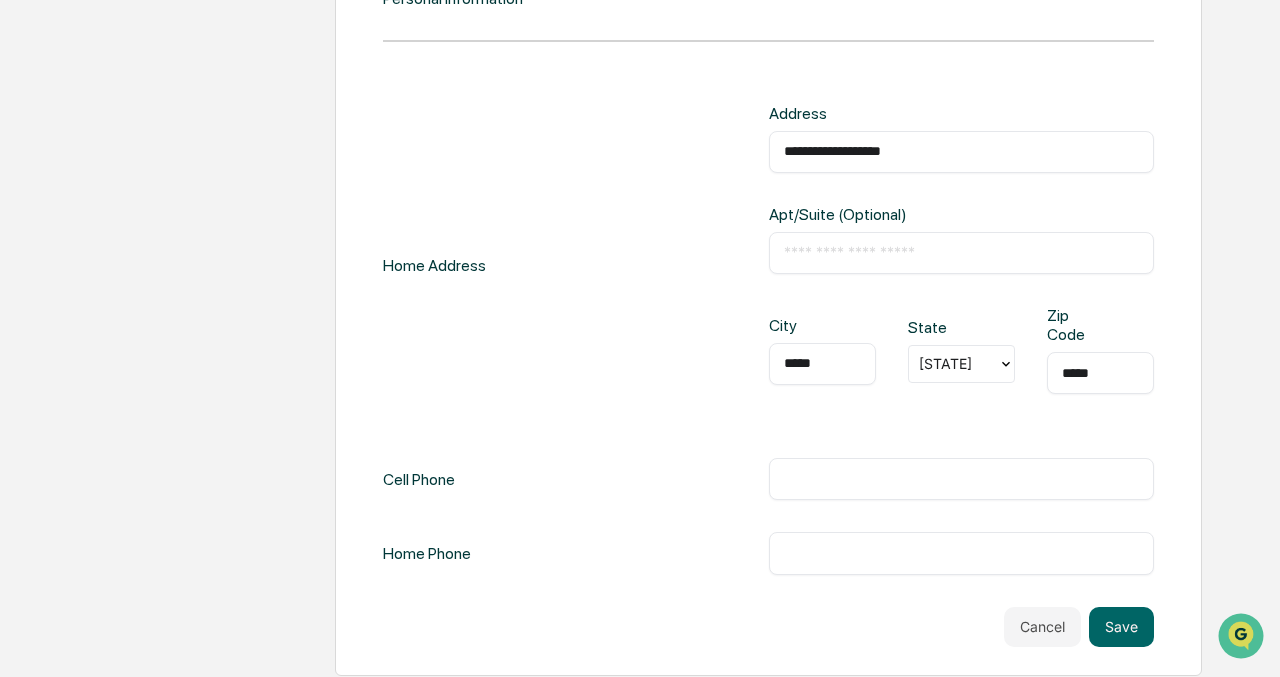 type on "*****" 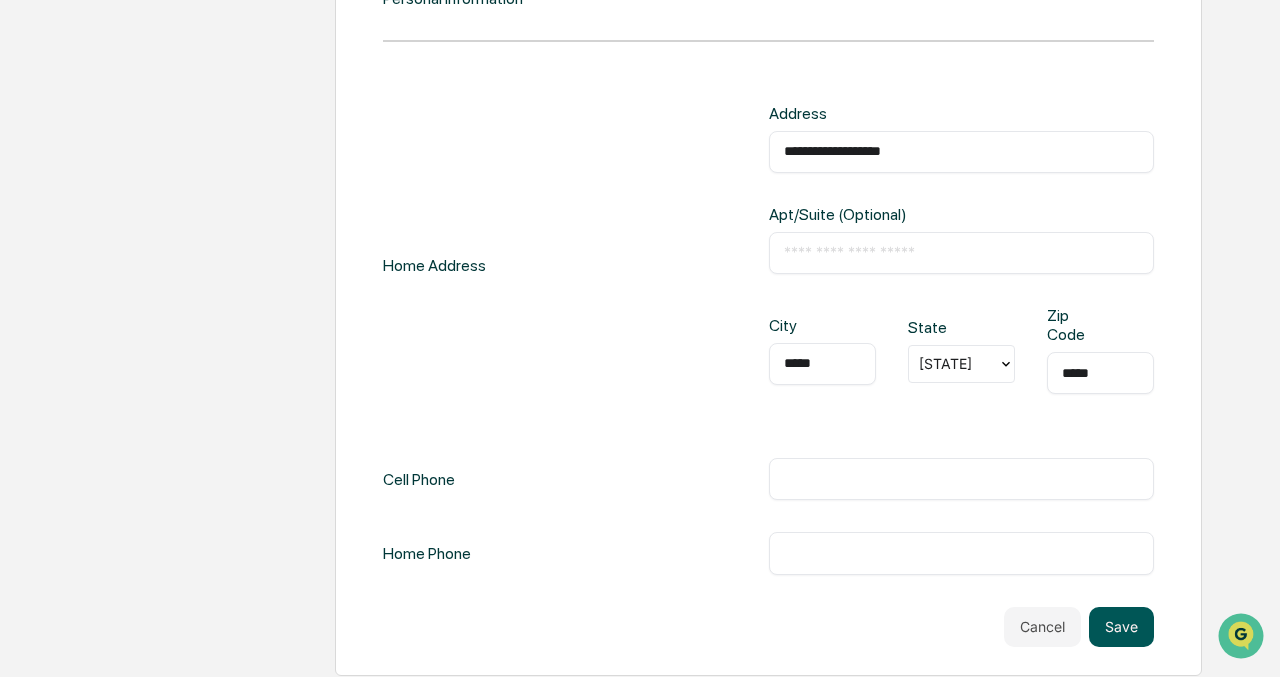 click on "Save" at bounding box center [1121, 627] 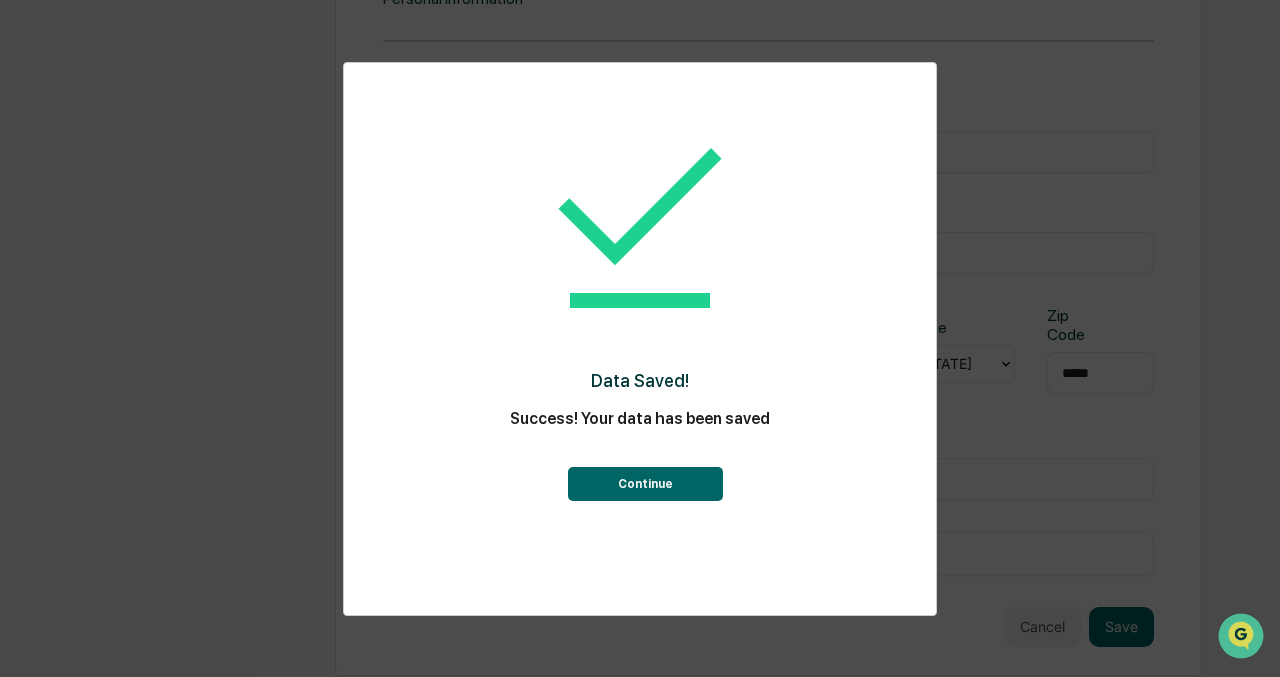 click on "Continue" at bounding box center (645, 484) 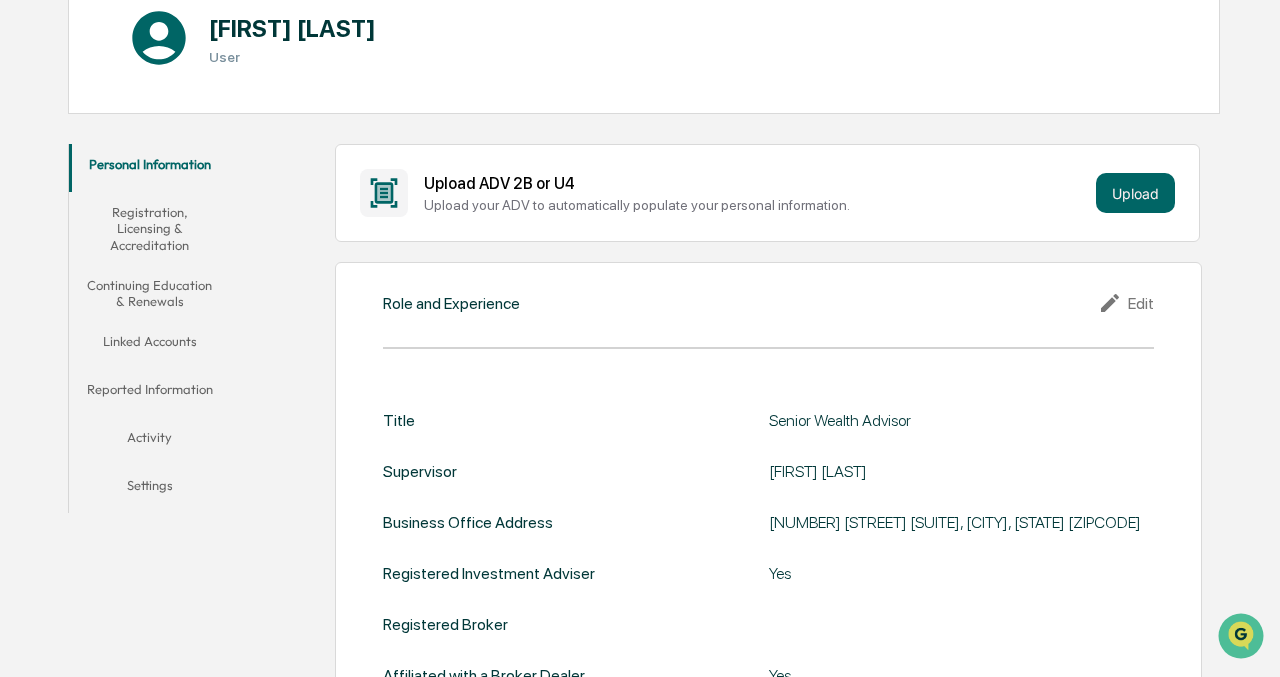 scroll, scrollTop: 0, scrollLeft: 0, axis: both 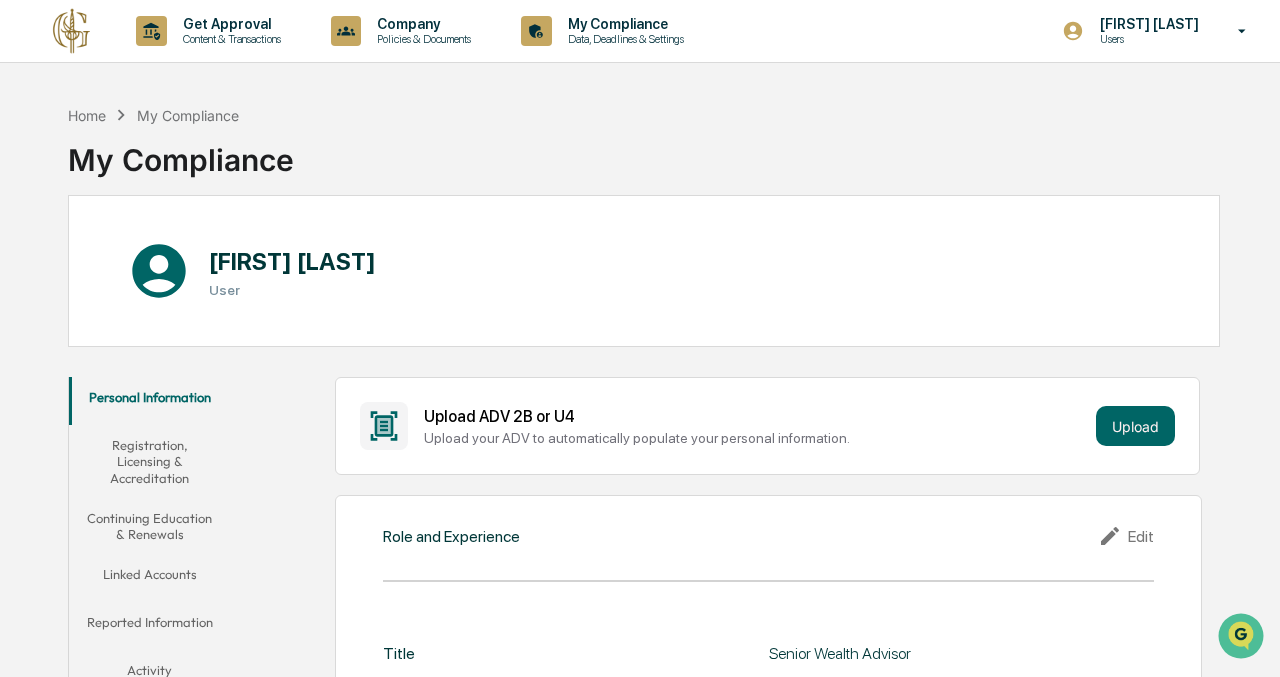 click on "Registration, Licensing & Accreditation" at bounding box center (149, 461) 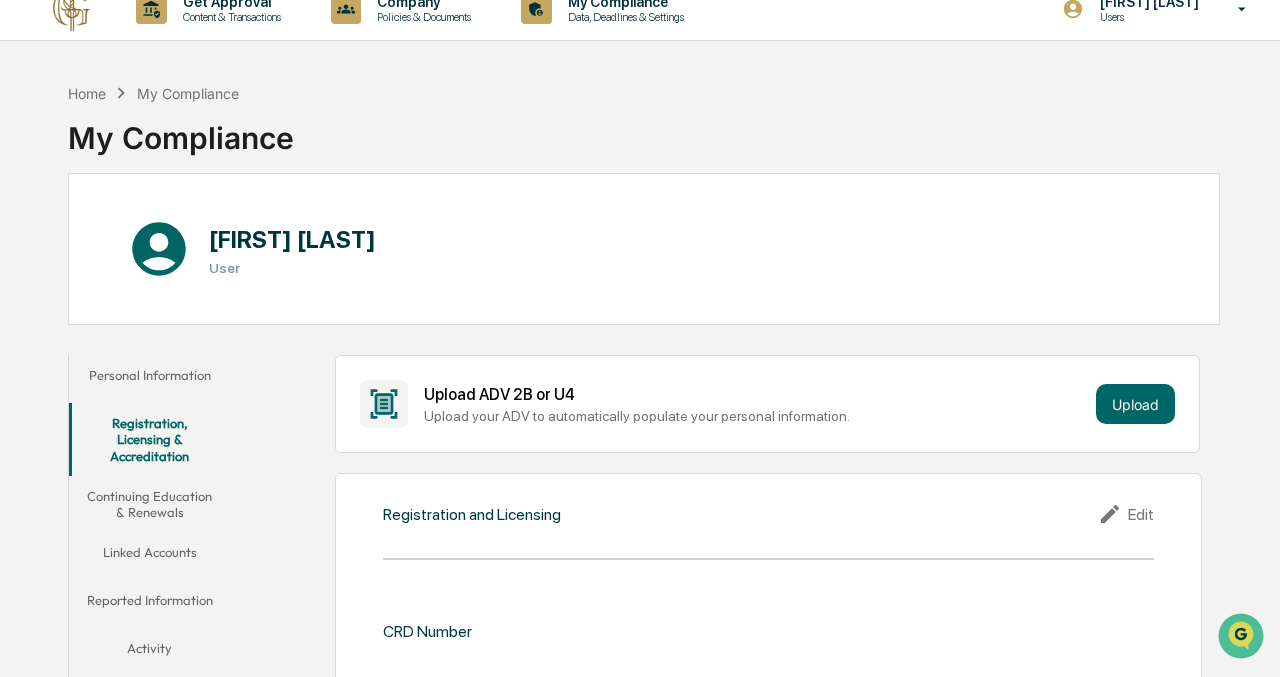 scroll, scrollTop: 0, scrollLeft: 0, axis: both 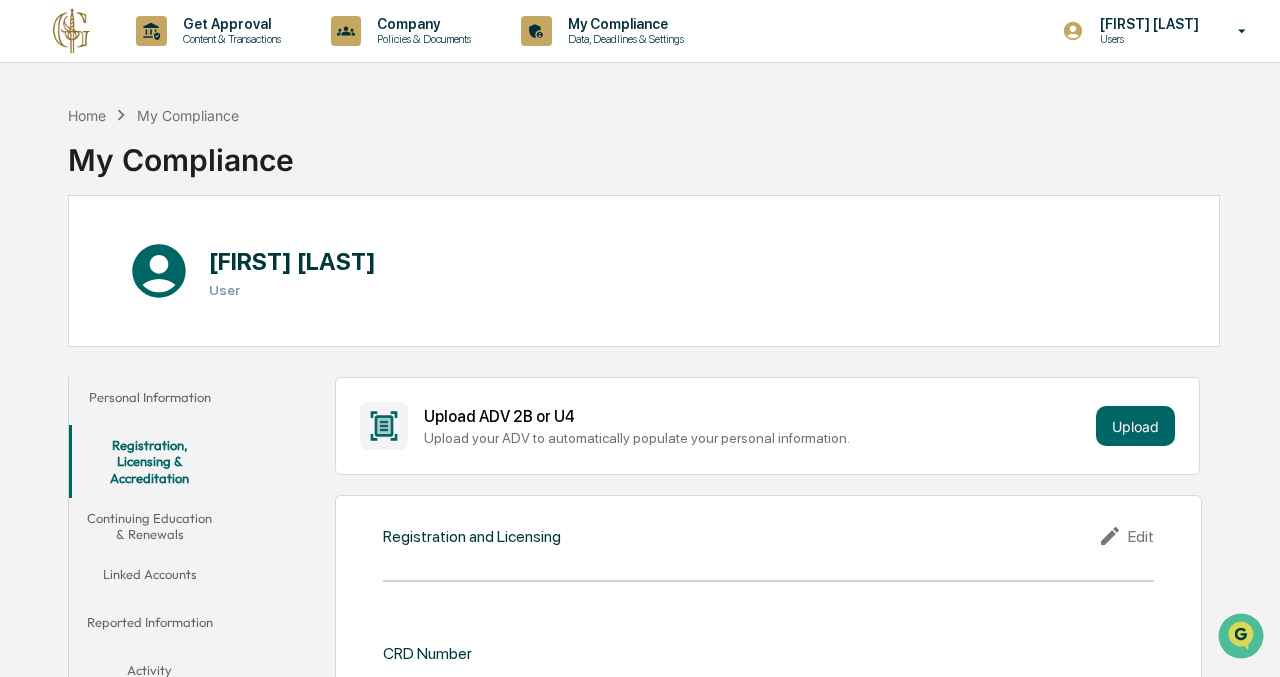 click on "Continuing Education & Renewals" at bounding box center [149, 526] 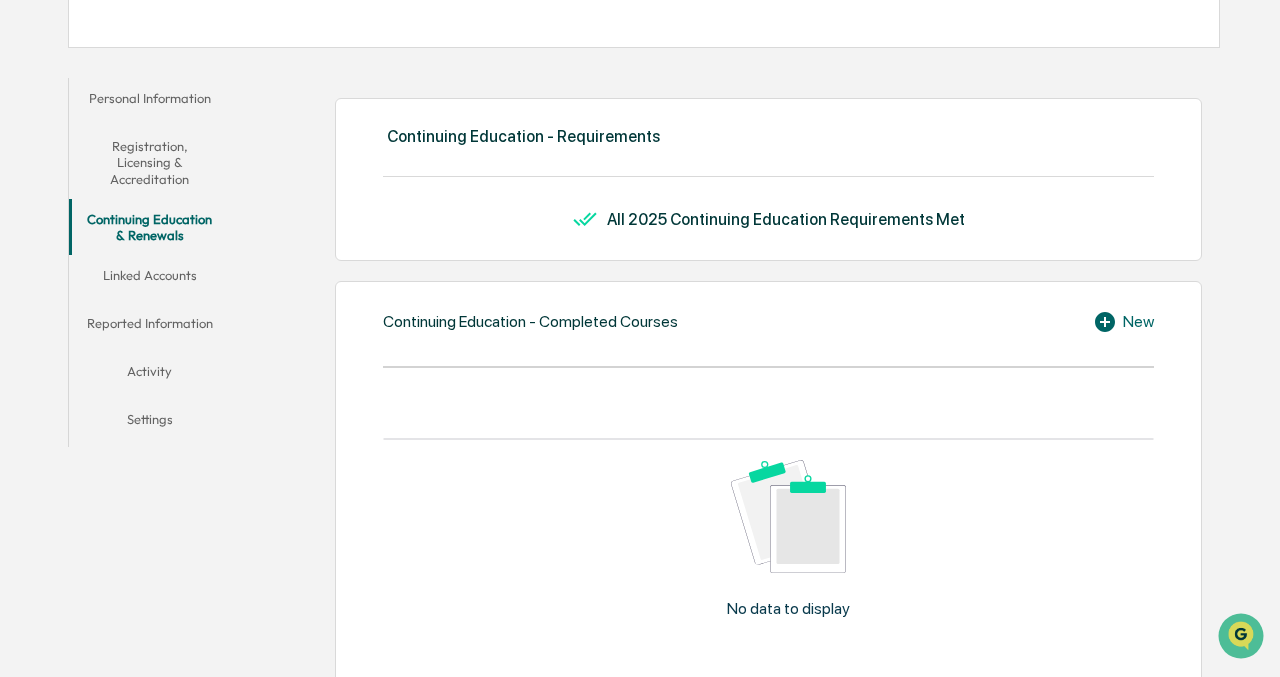 scroll, scrollTop: 337, scrollLeft: 0, axis: vertical 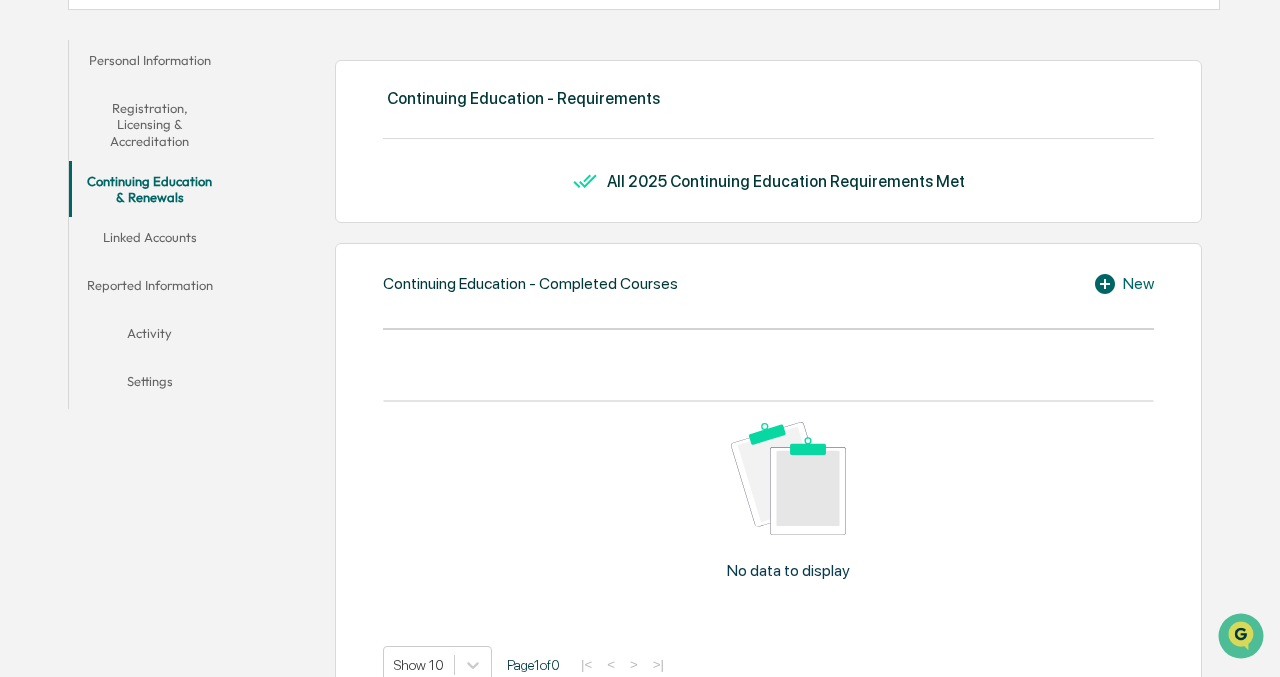 click on "Linked Accounts" at bounding box center [149, 241] 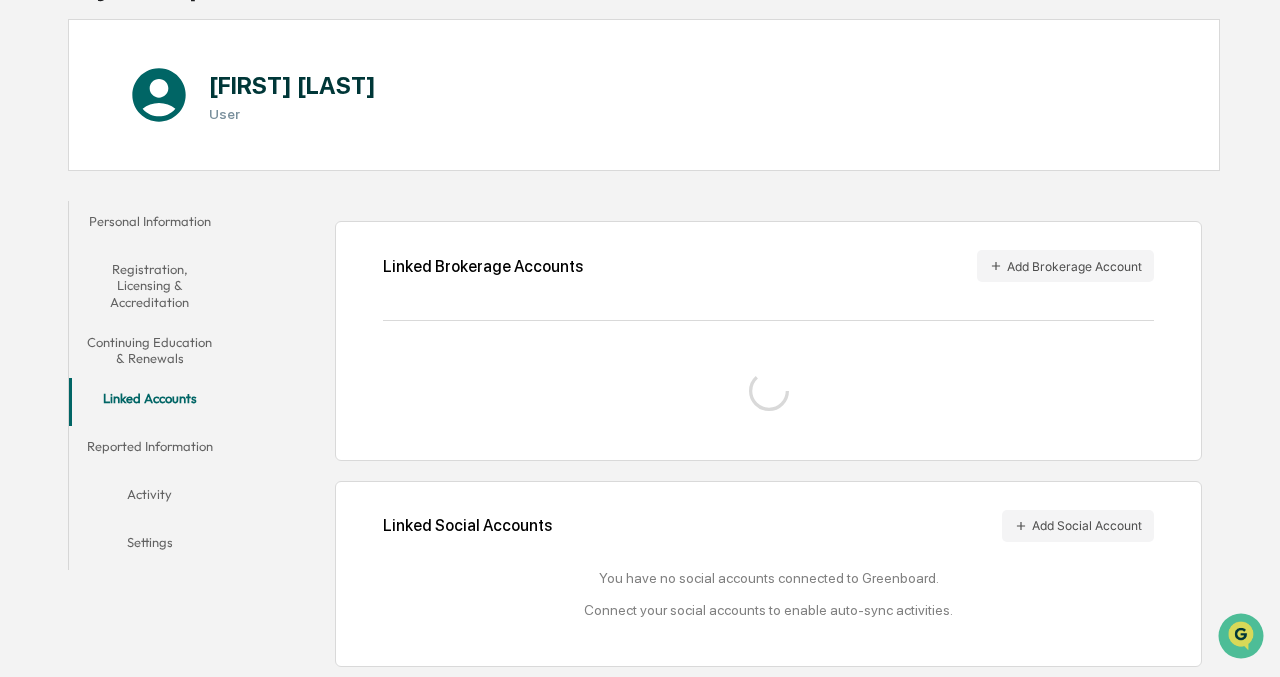 scroll, scrollTop: 226, scrollLeft: 0, axis: vertical 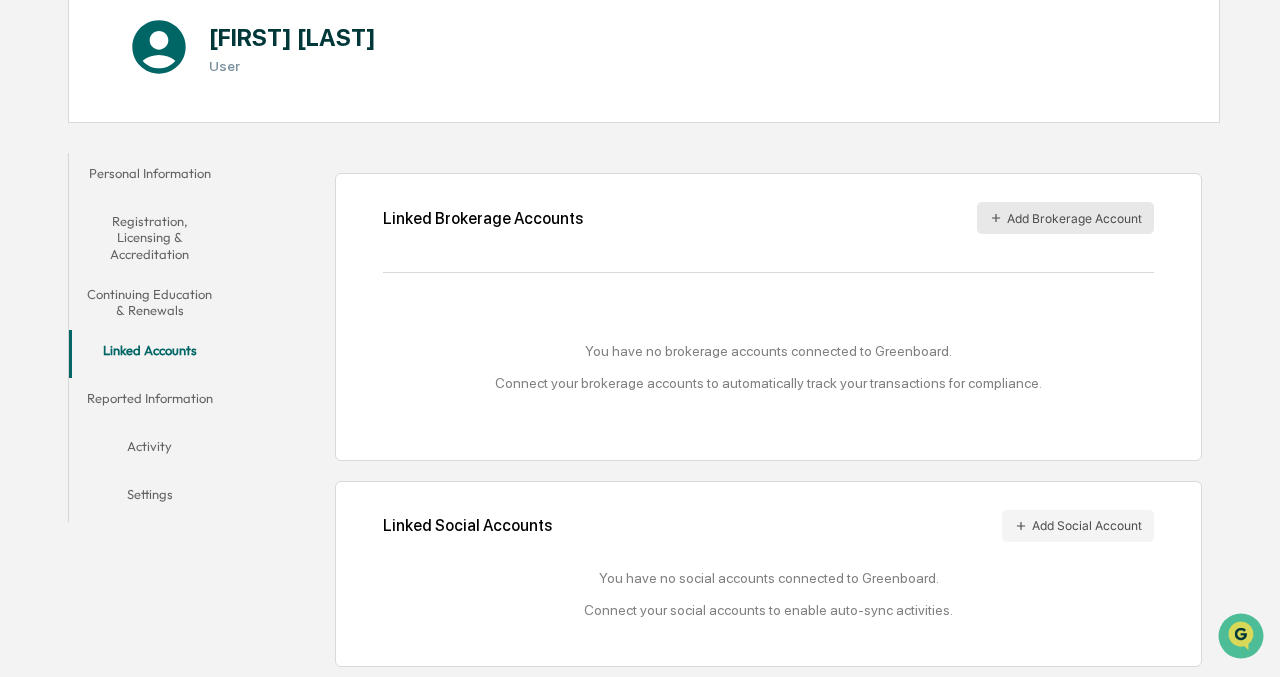click on "Add Brokerage Account" at bounding box center [1065, 218] 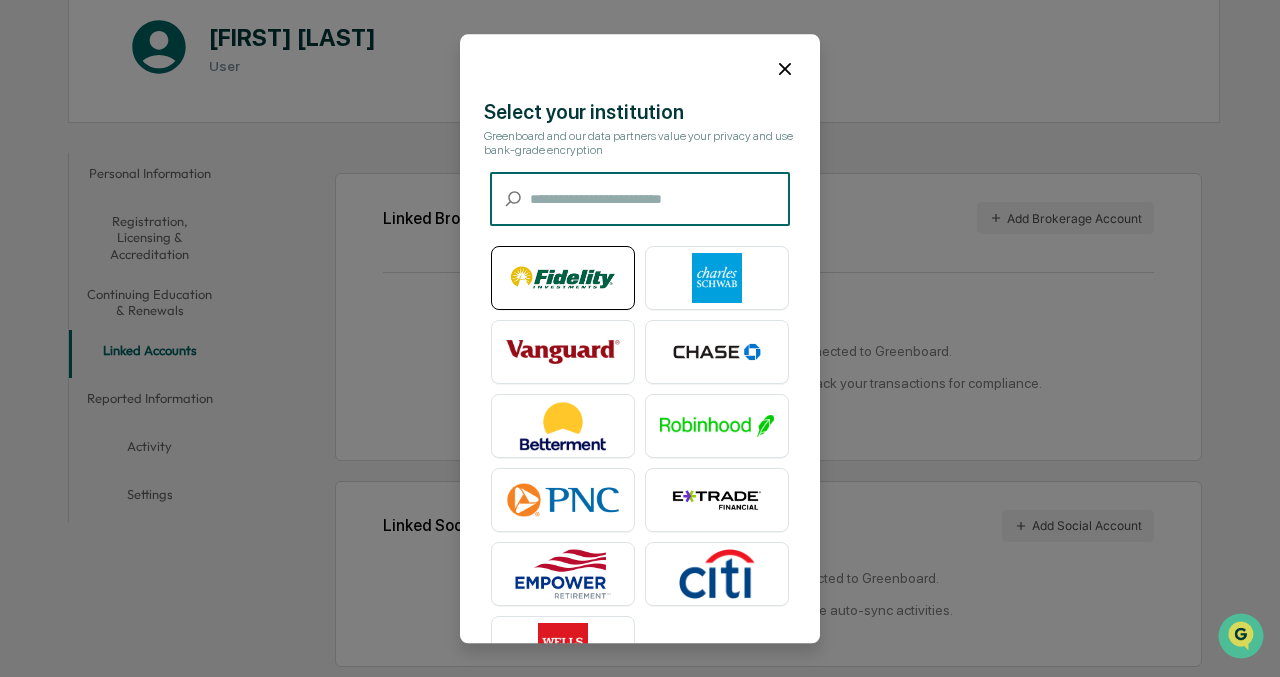 click at bounding box center [563, 278] 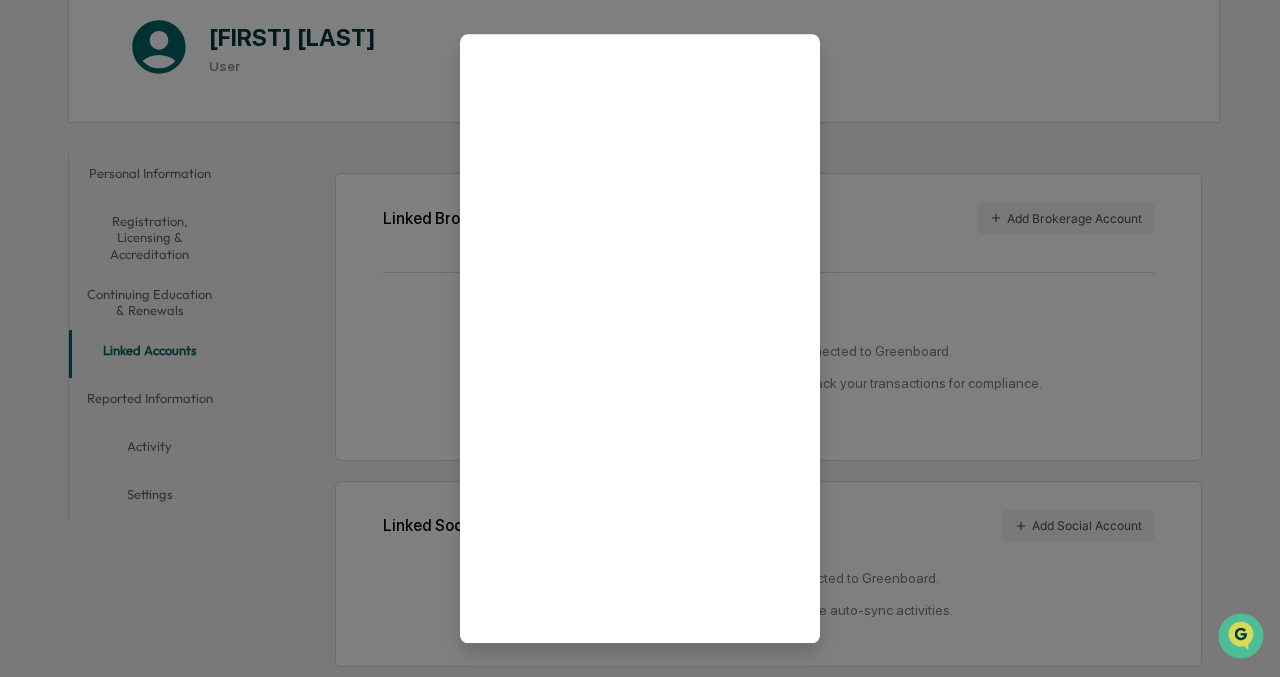 scroll, scrollTop: 61, scrollLeft: 0, axis: vertical 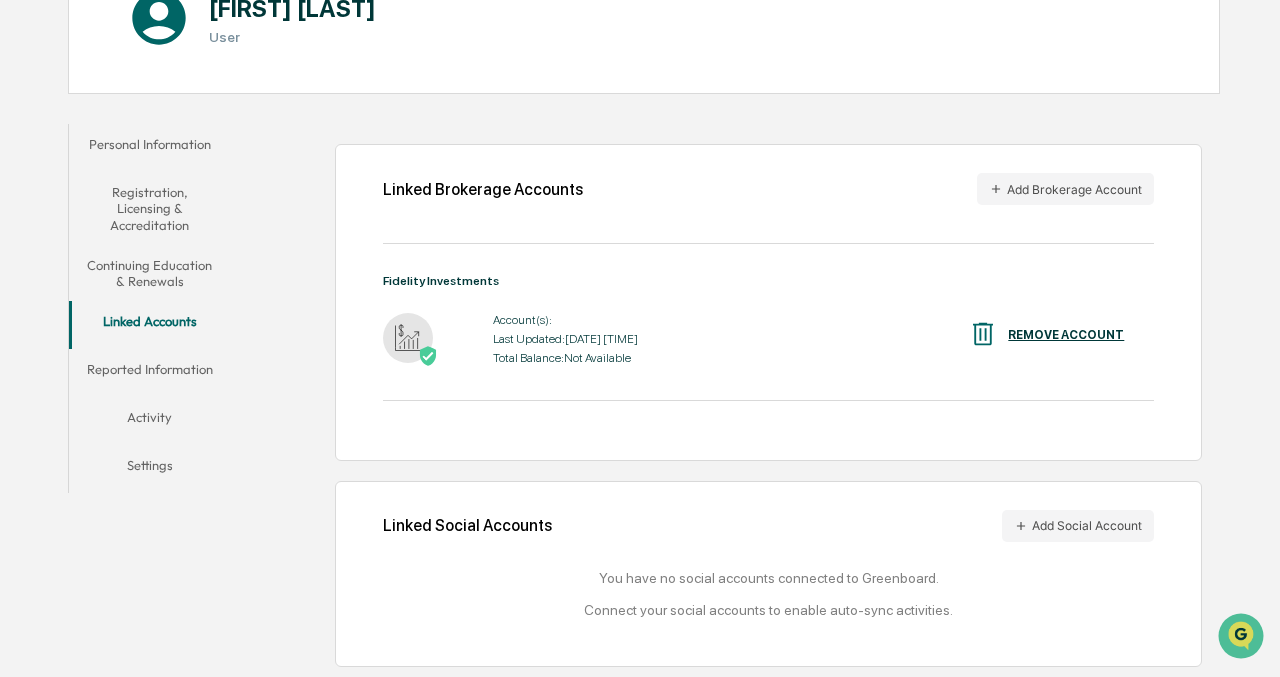 click on "Reported Information" at bounding box center (149, 373) 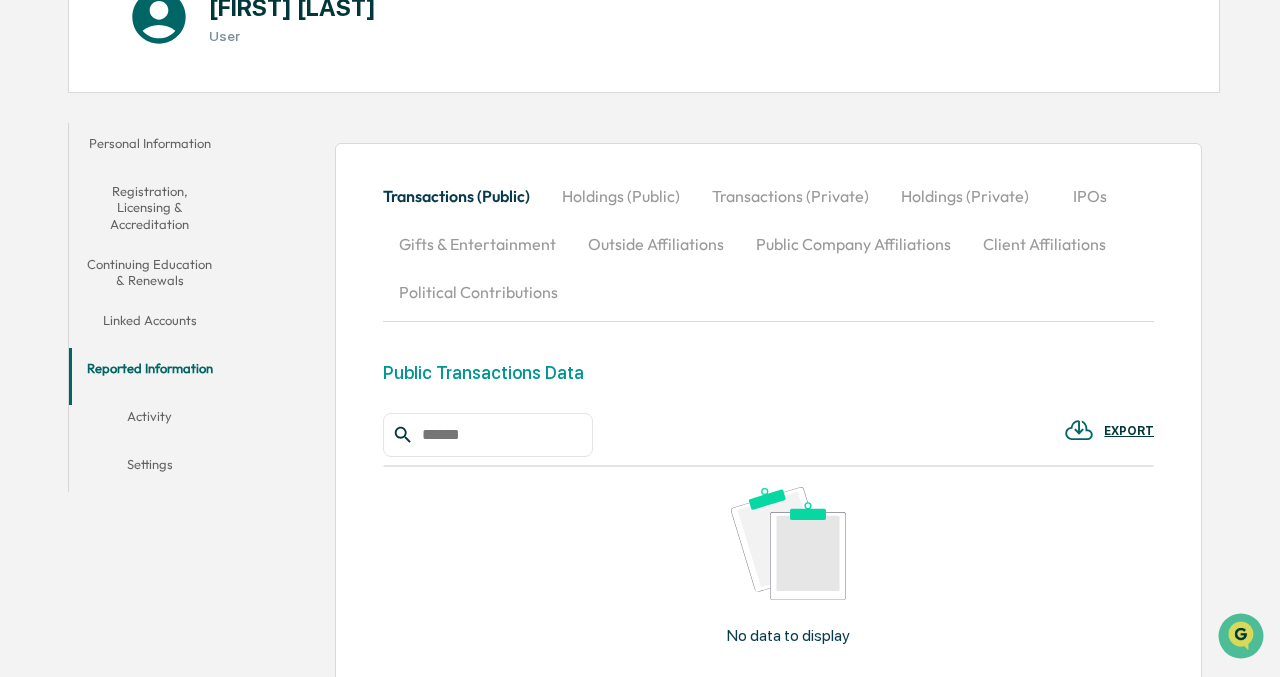 scroll, scrollTop: 442, scrollLeft: 0, axis: vertical 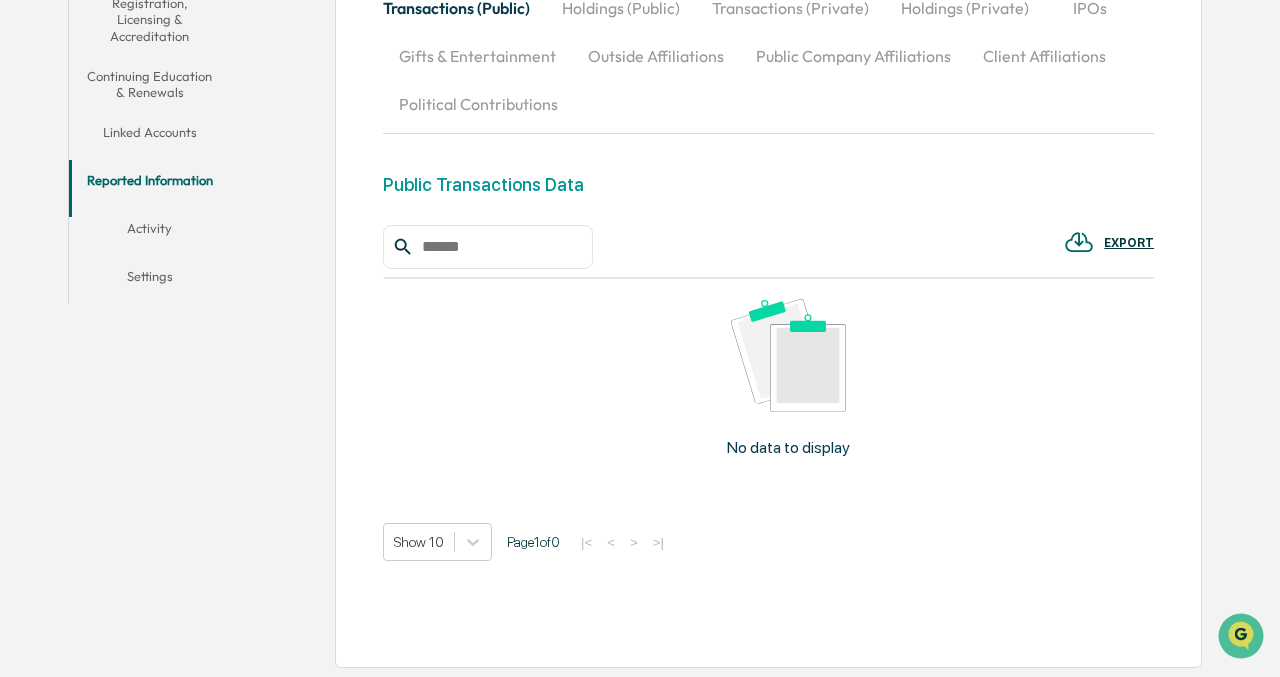 click on "Activity" at bounding box center [149, 232] 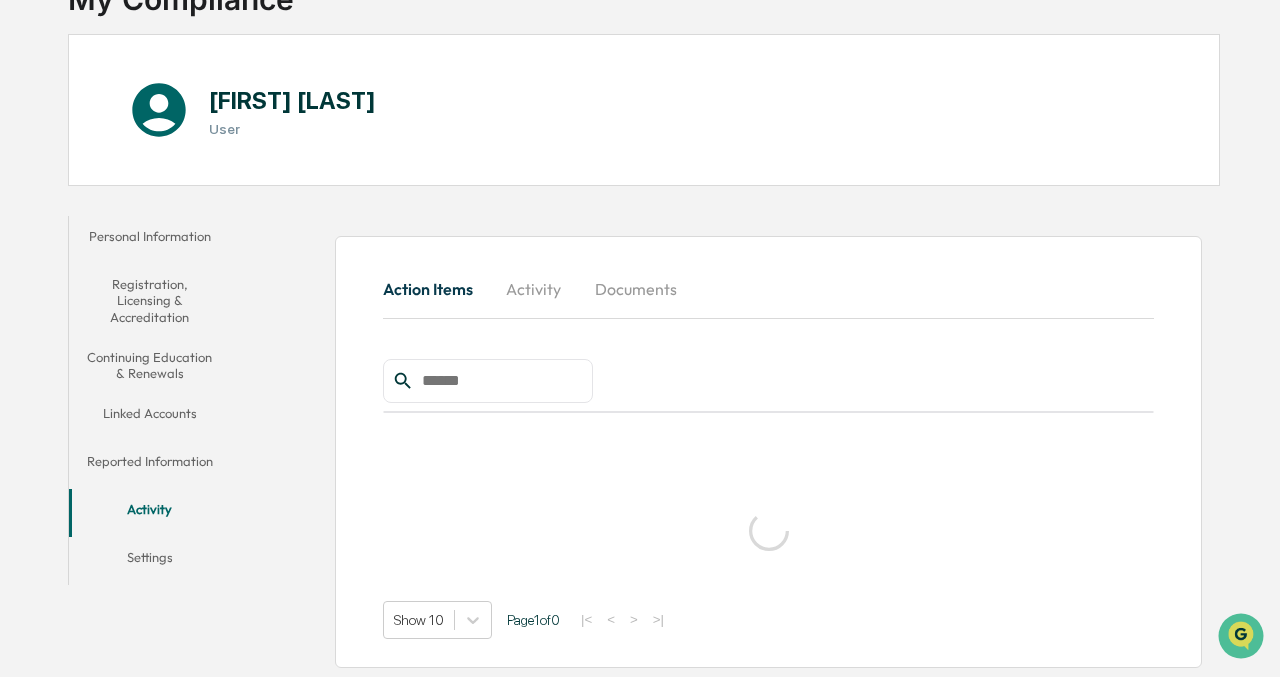 scroll, scrollTop: 95, scrollLeft: 0, axis: vertical 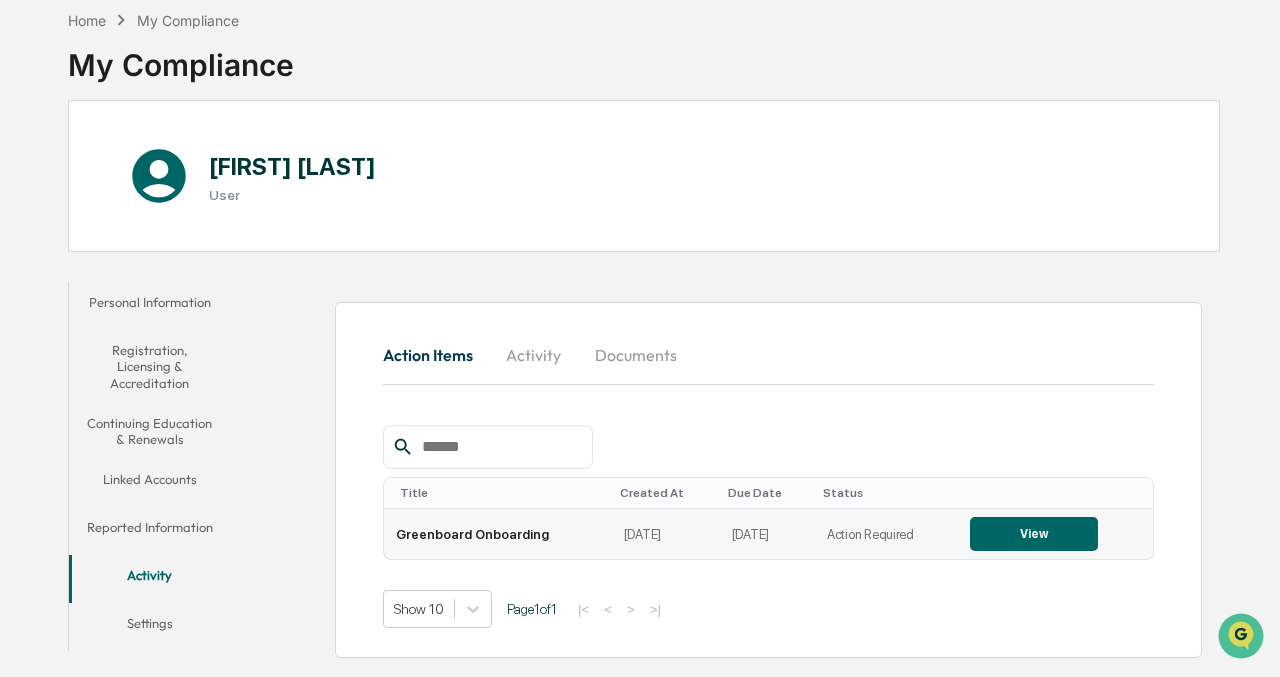 click on "View" at bounding box center [1034, 534] 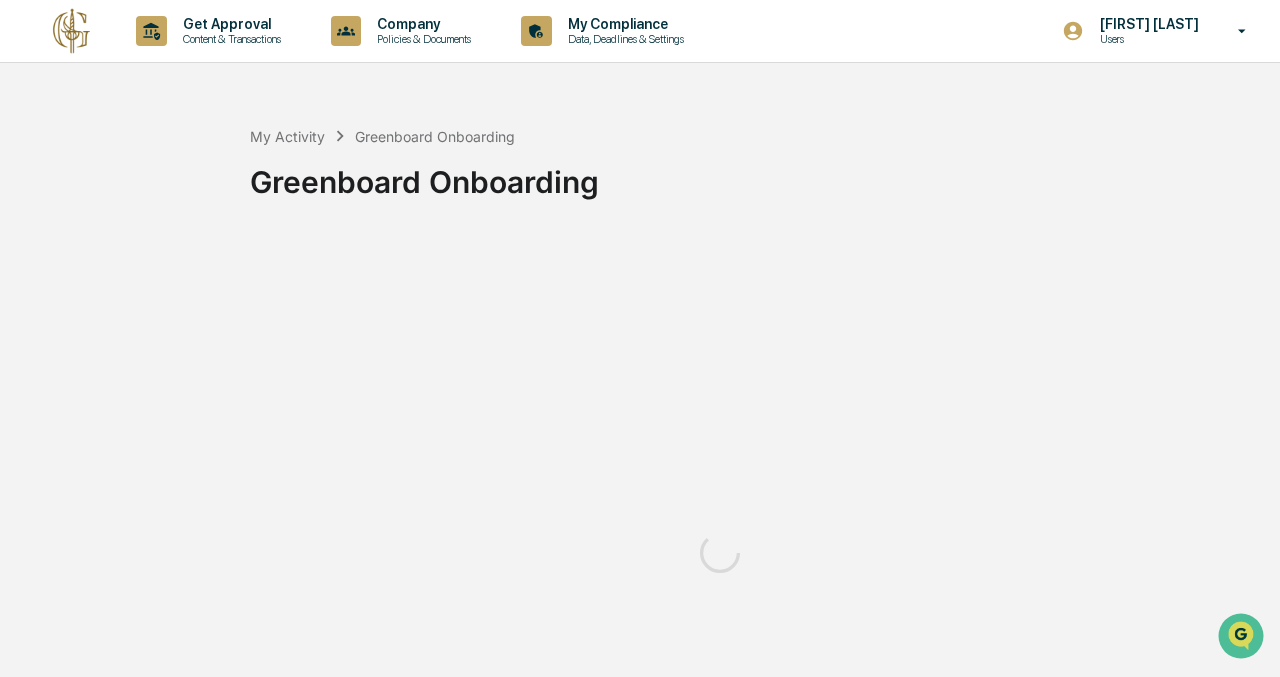 scroll, scrollTop: 0, scrollLeft: 0, axis: both 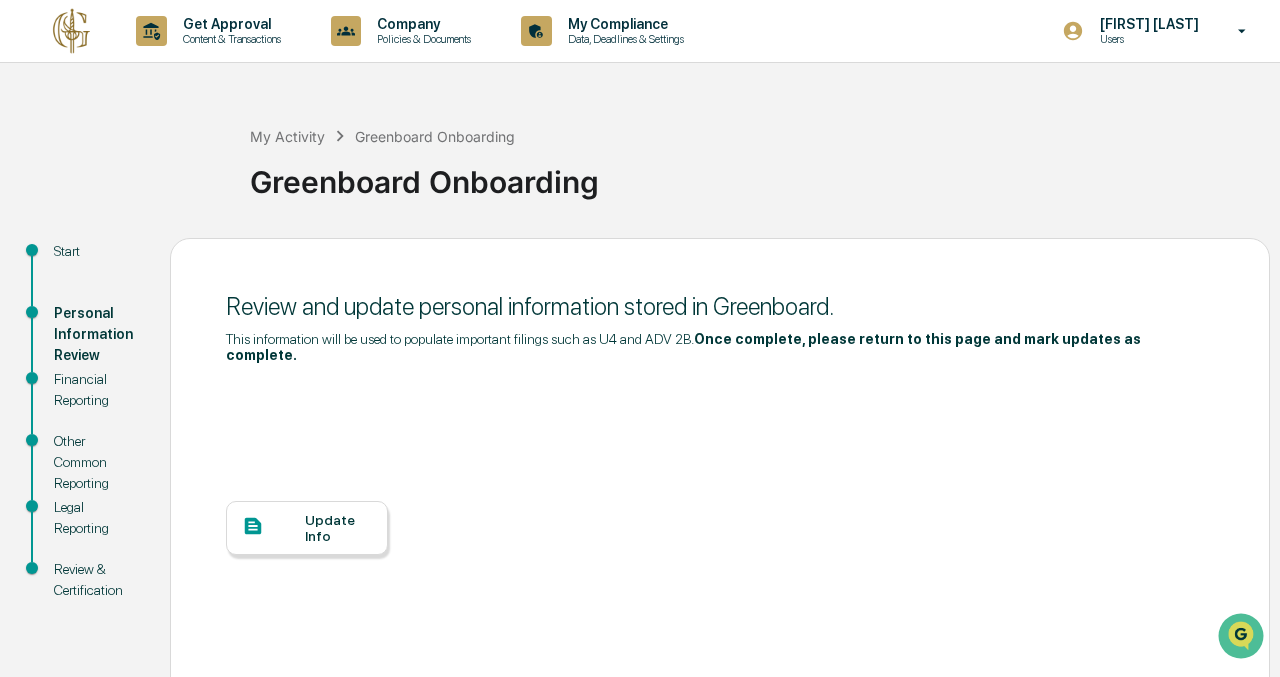 click on "Update Info" at bounding box center (338, 528) 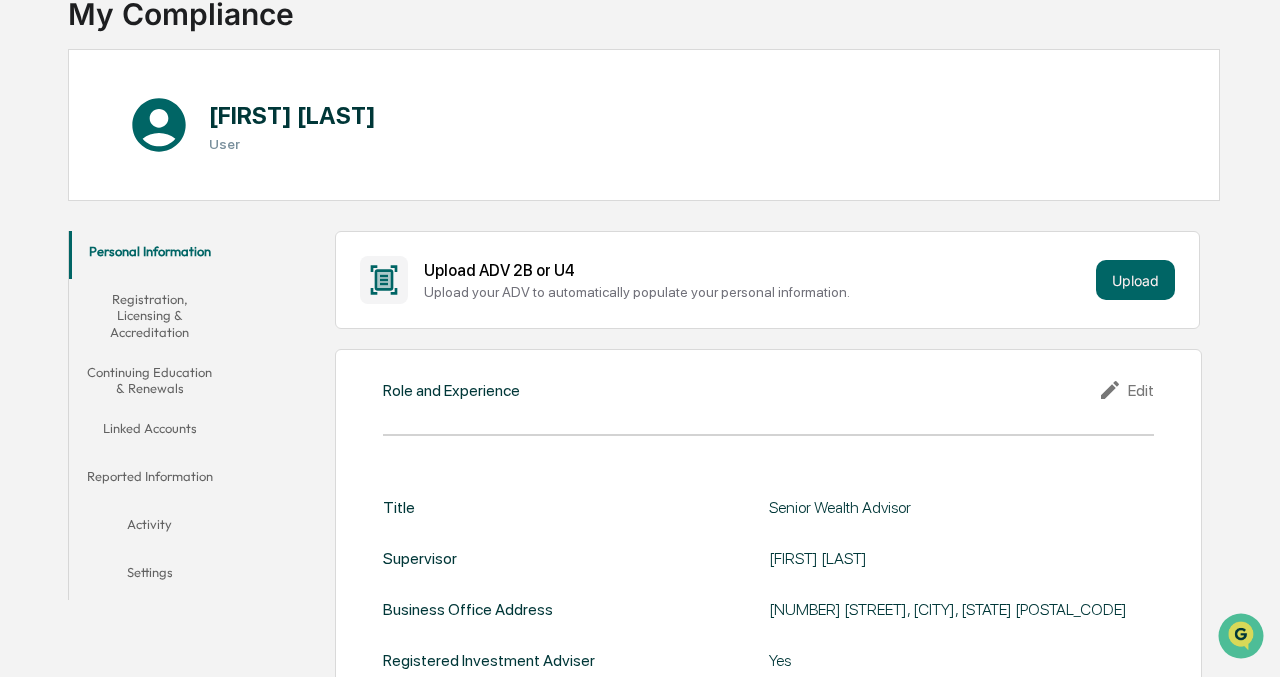 scroll, scrollTop: 134, scrollLeft: 0, axis: vertical 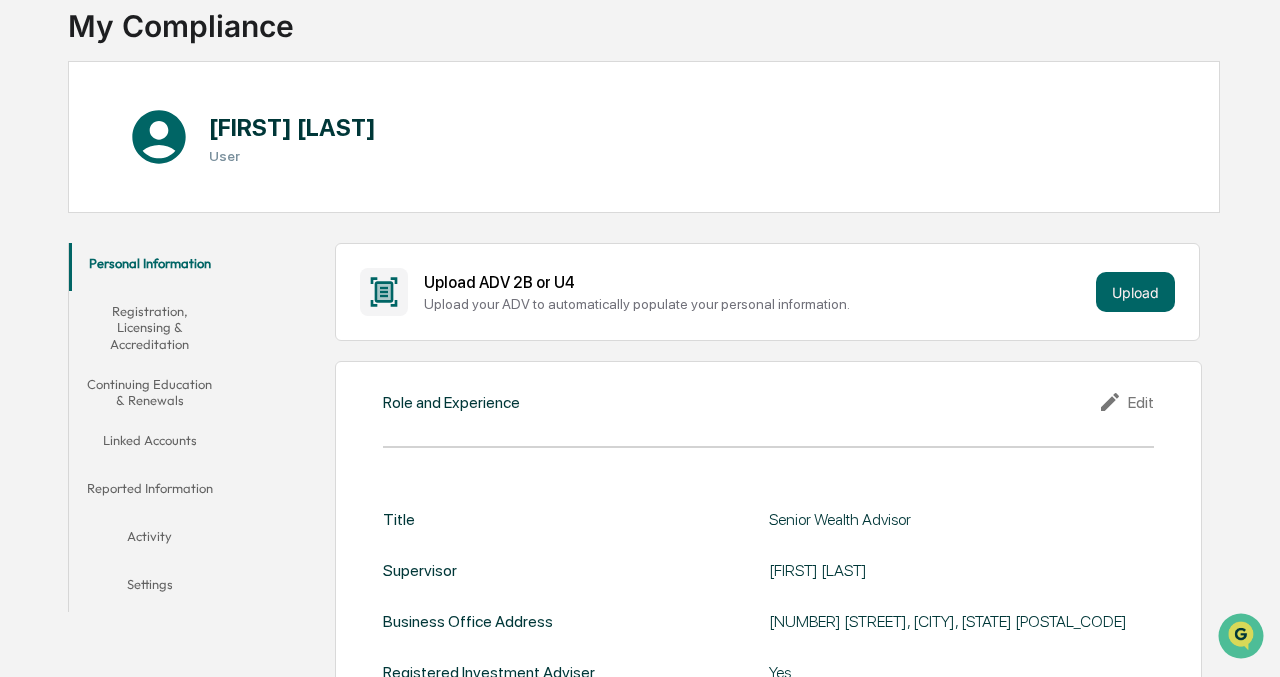 click on "Registration, Licensing & Accreditation" at bounding box center (149, 327) 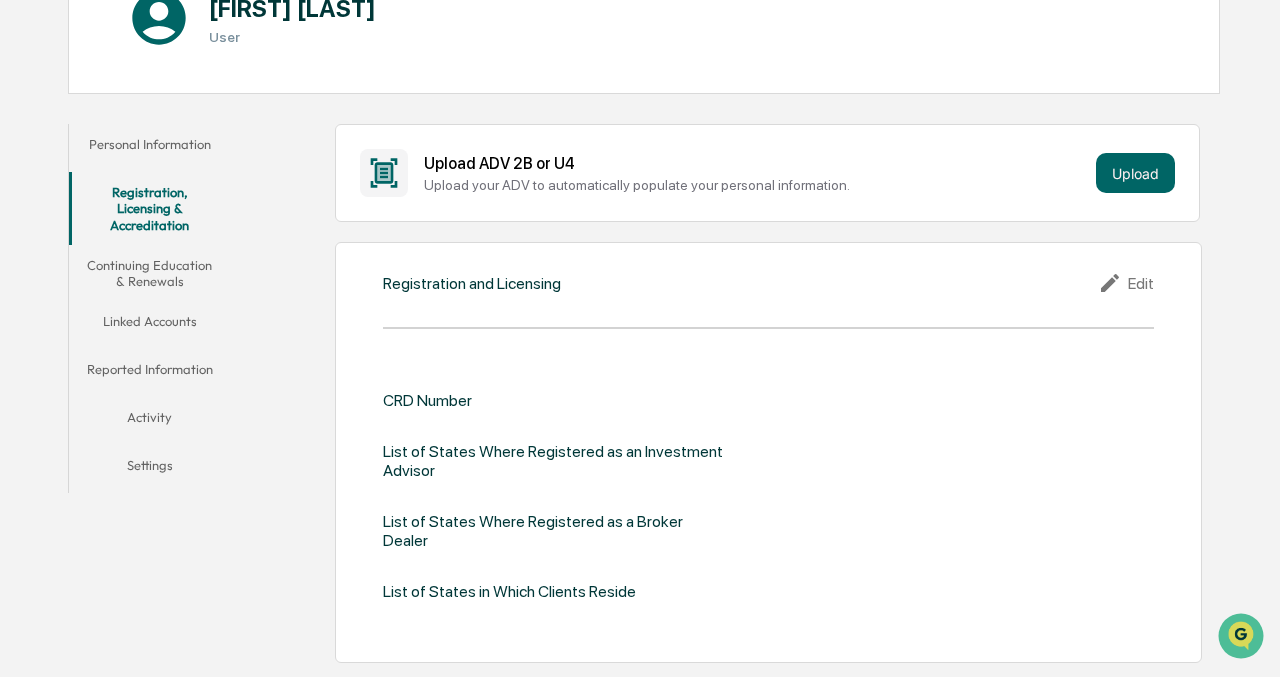scroll, scrollTop: 261, scrollLeft: 0, axis: vertical 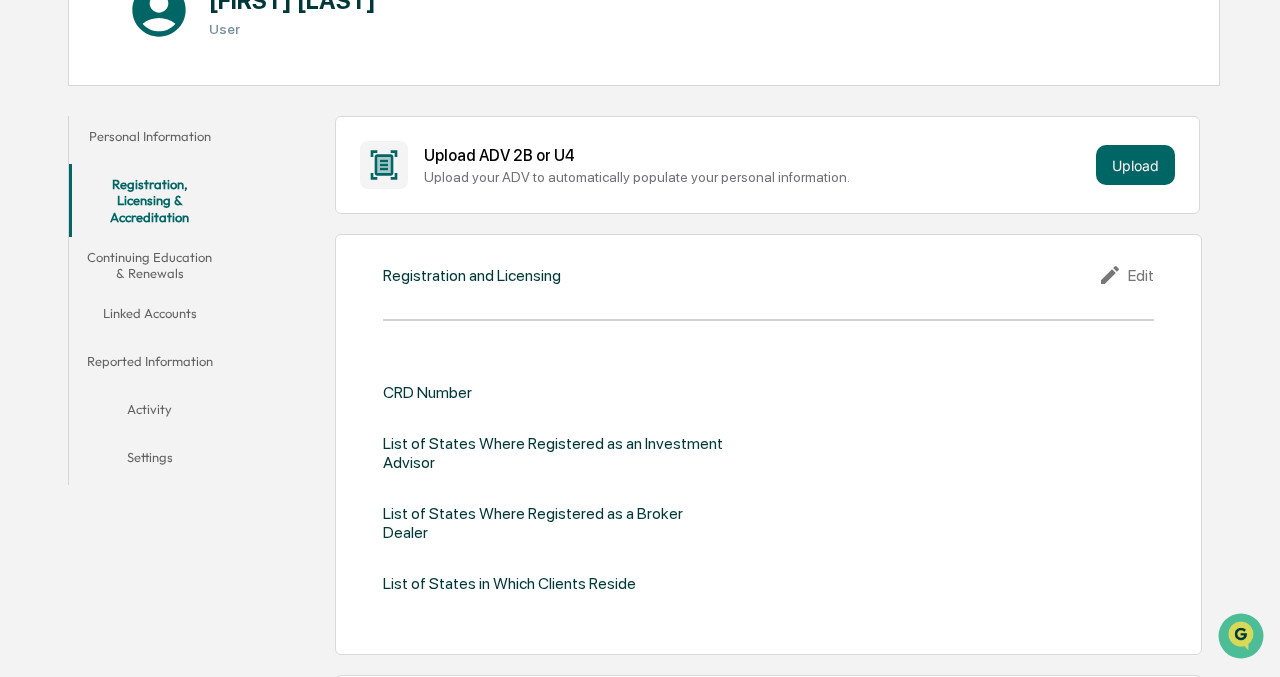click on "Continuing Education & Renewals" at bounding box center [149, 265] 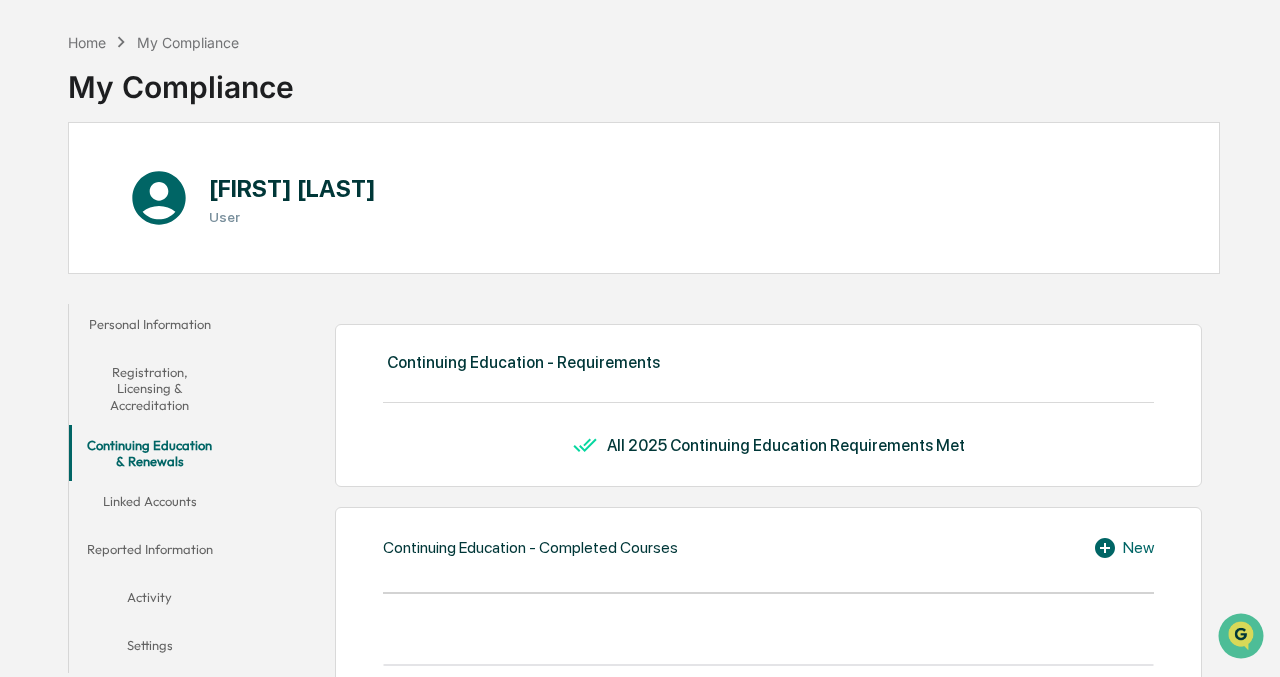 scroll, scrollTop: 0, scrollLeft: 0, axis: both 